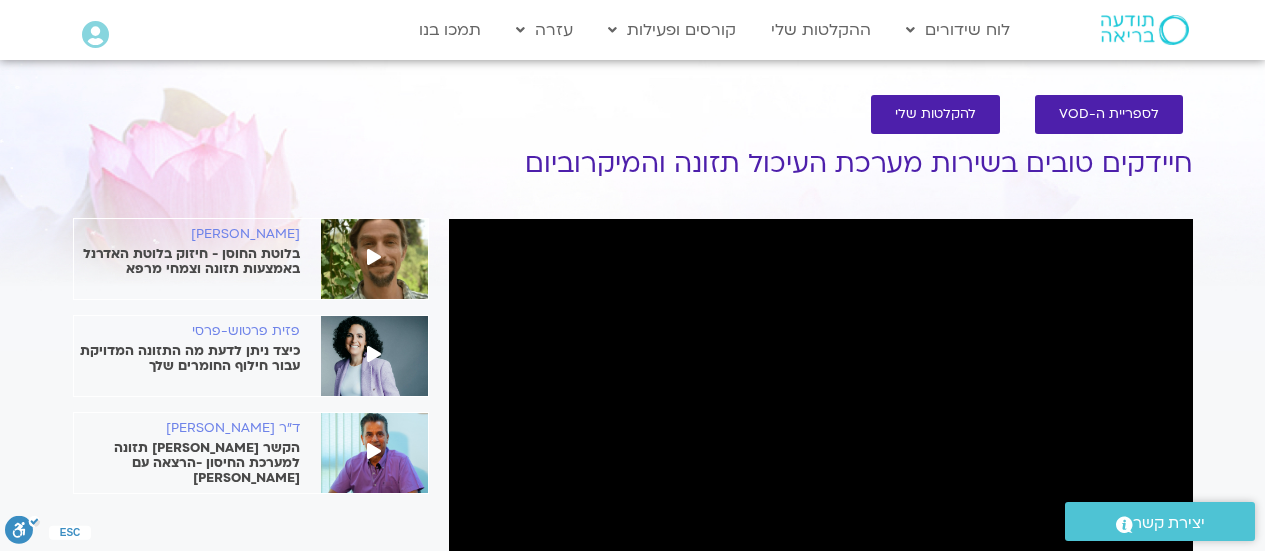 scroll, scrollTop: 201, scrollLeft: 0, axis: vertical 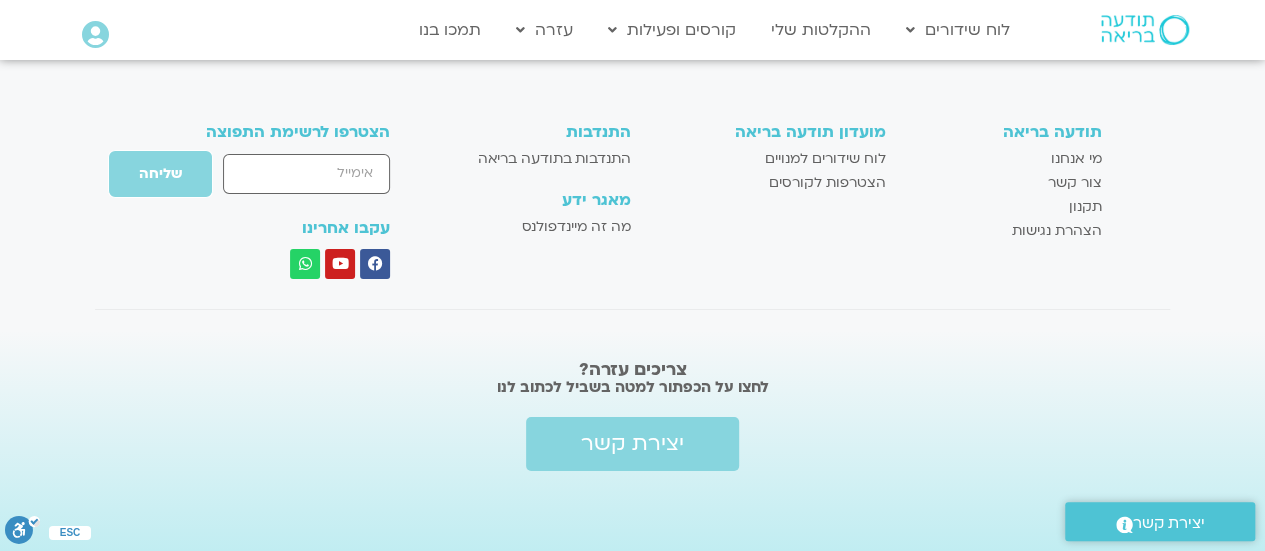 click on "הצטרפות לרשימת תפוצה" at bounding box center (1052, -2559) 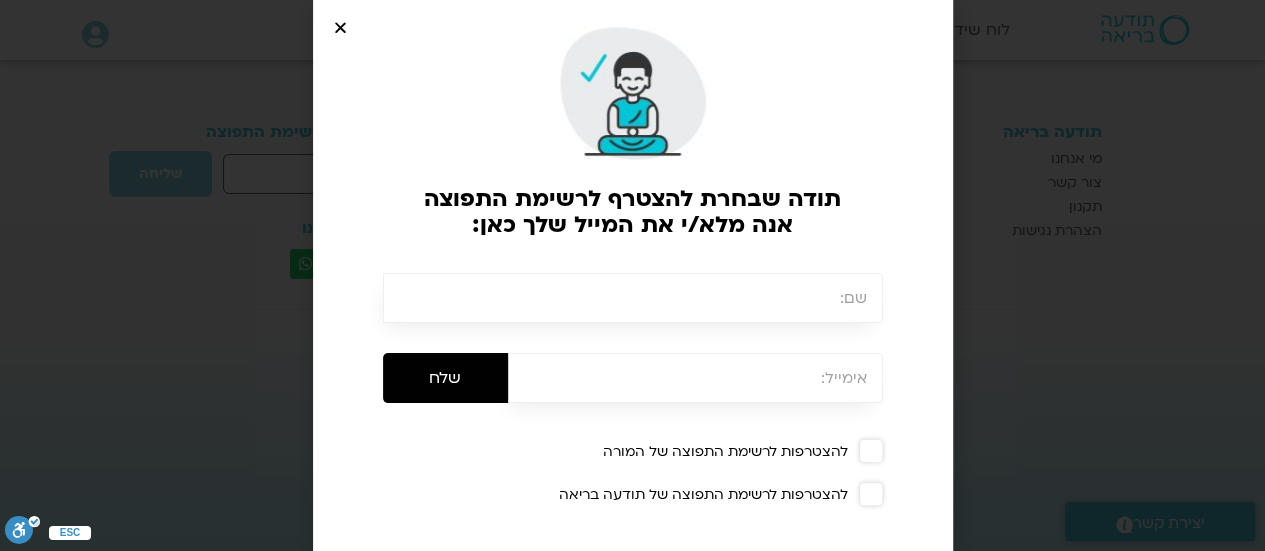 click at bounding box center (633, 298) 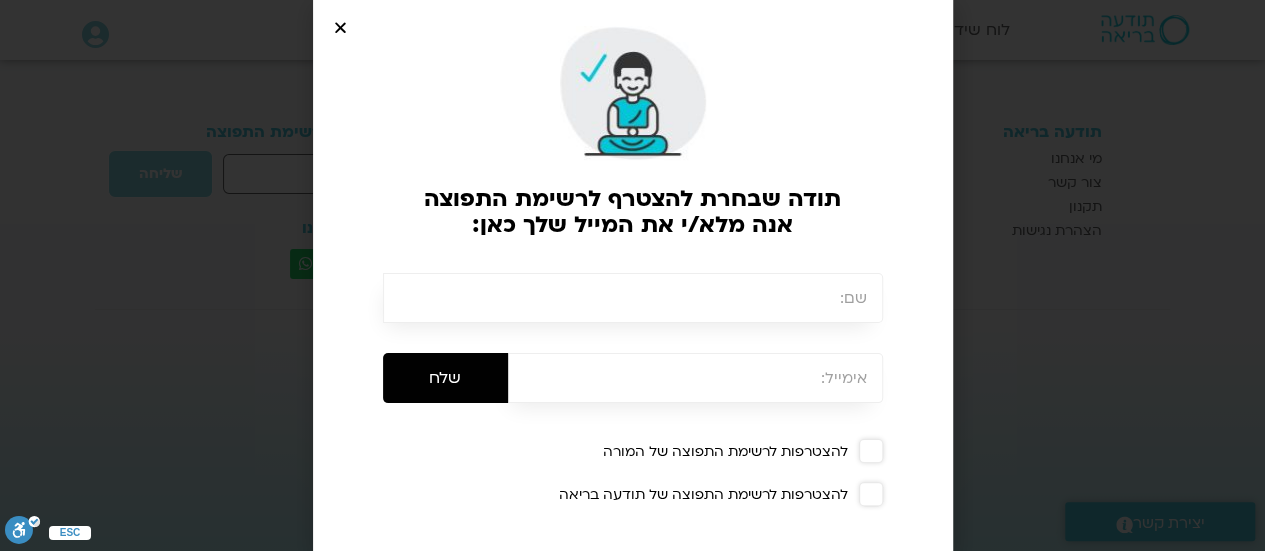 type on "[PERSON_NAME]" 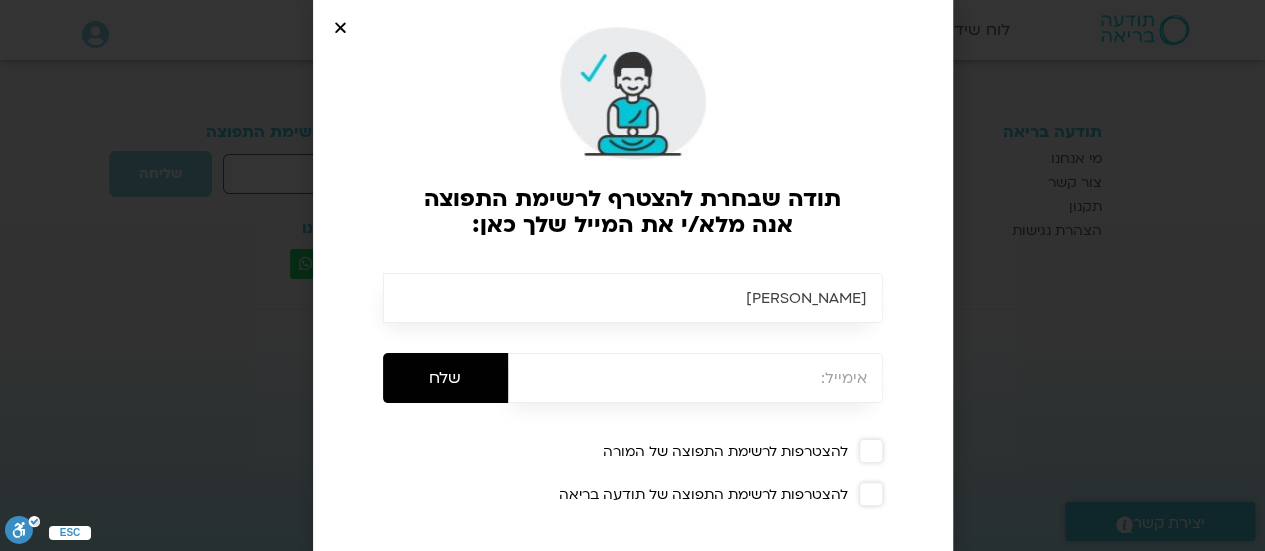 click at bounding box center (695, 378) 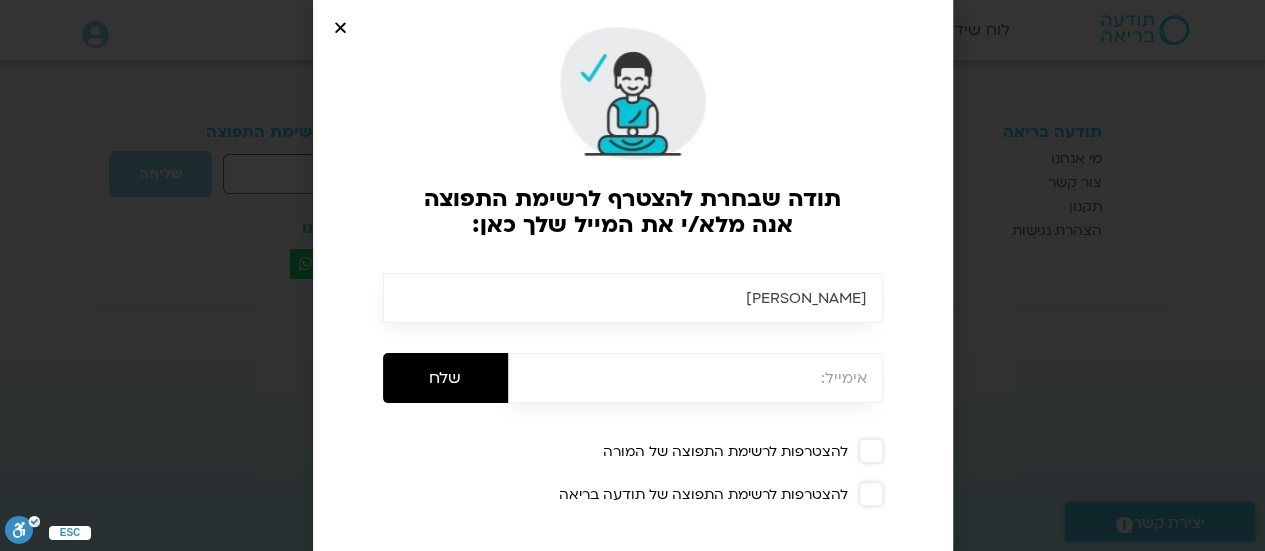 type on "[EMAIL_ADDRESS][DOMAIN_NAME]" 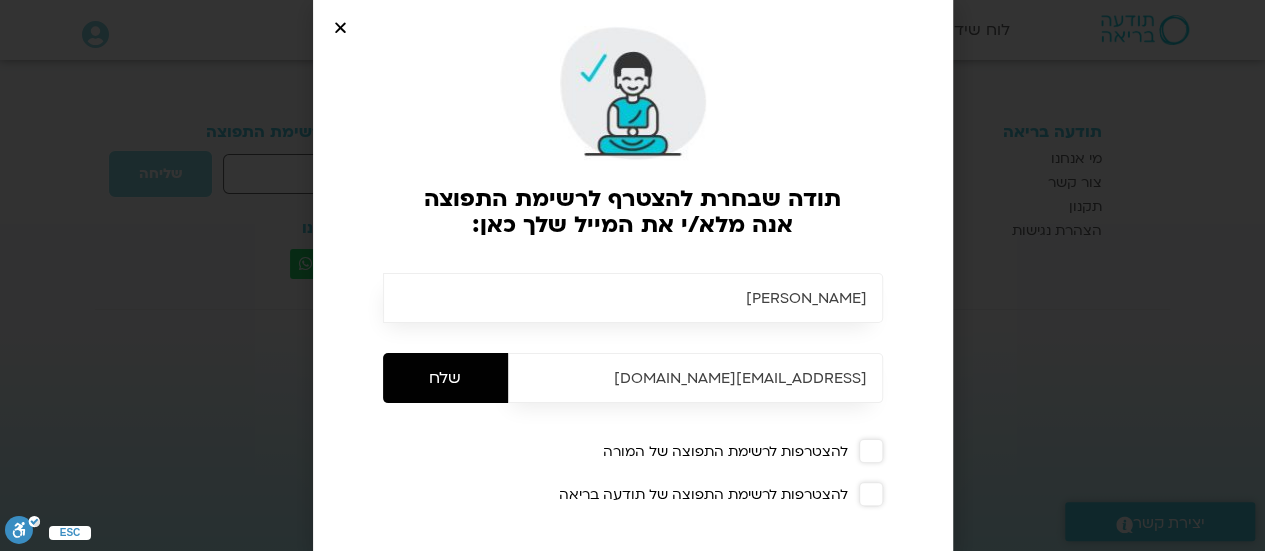 click at bounding box center [871, 451] 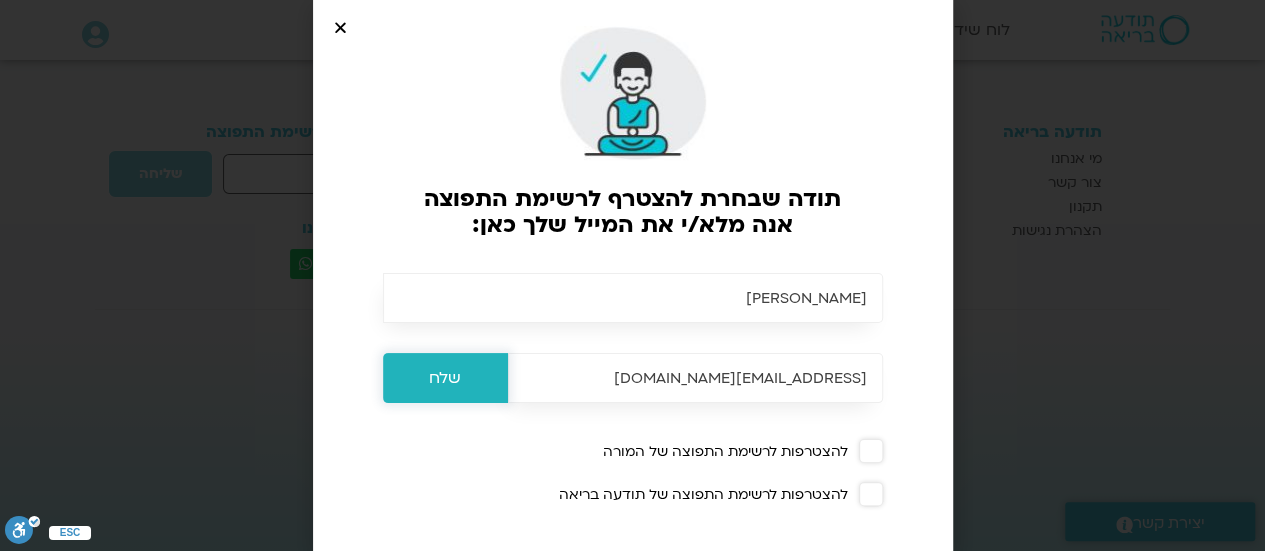 click on "שלח" at bounding box center [445, 378] 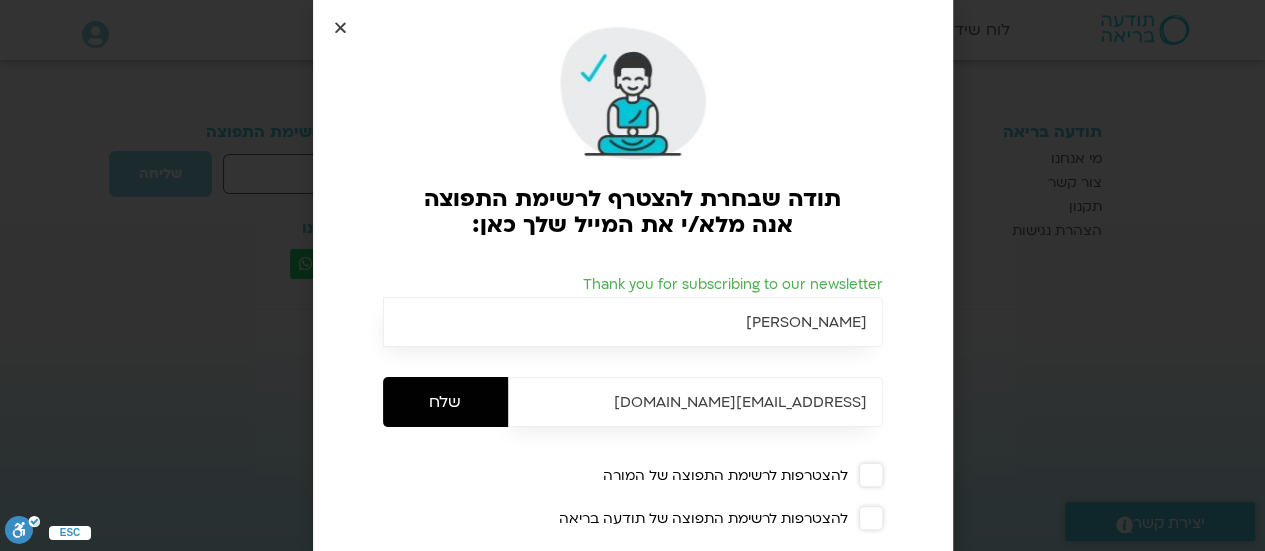 click at bounding box center (340, 27) 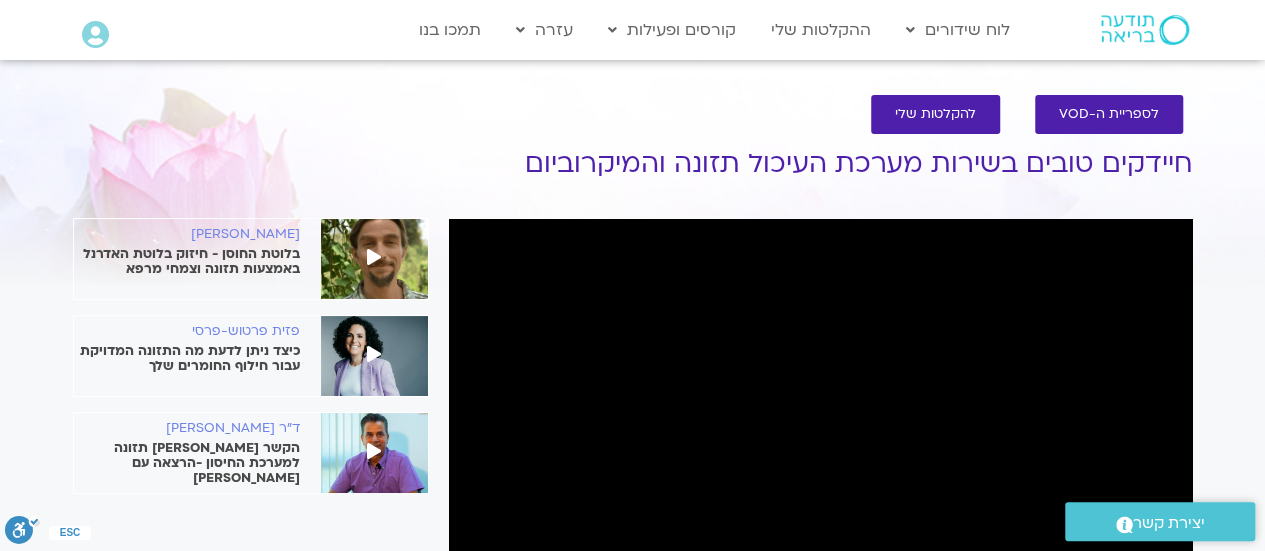 scroll, scrollTop: 1, scrollLeft: 0, axis: vertical 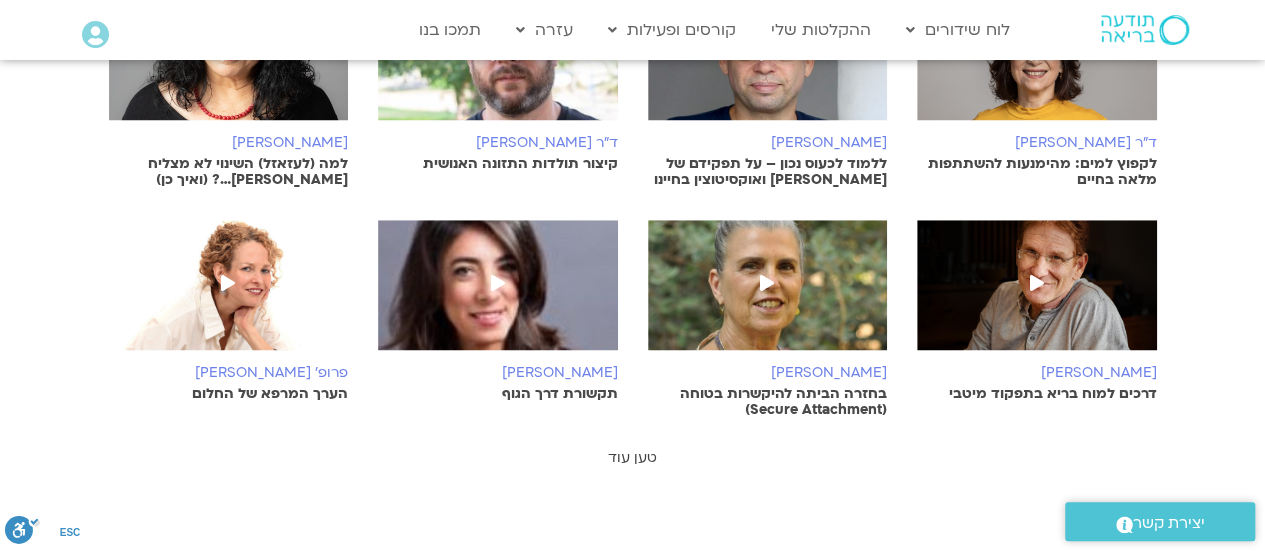 click on "טען עוד" at bounding box center (632, 457) 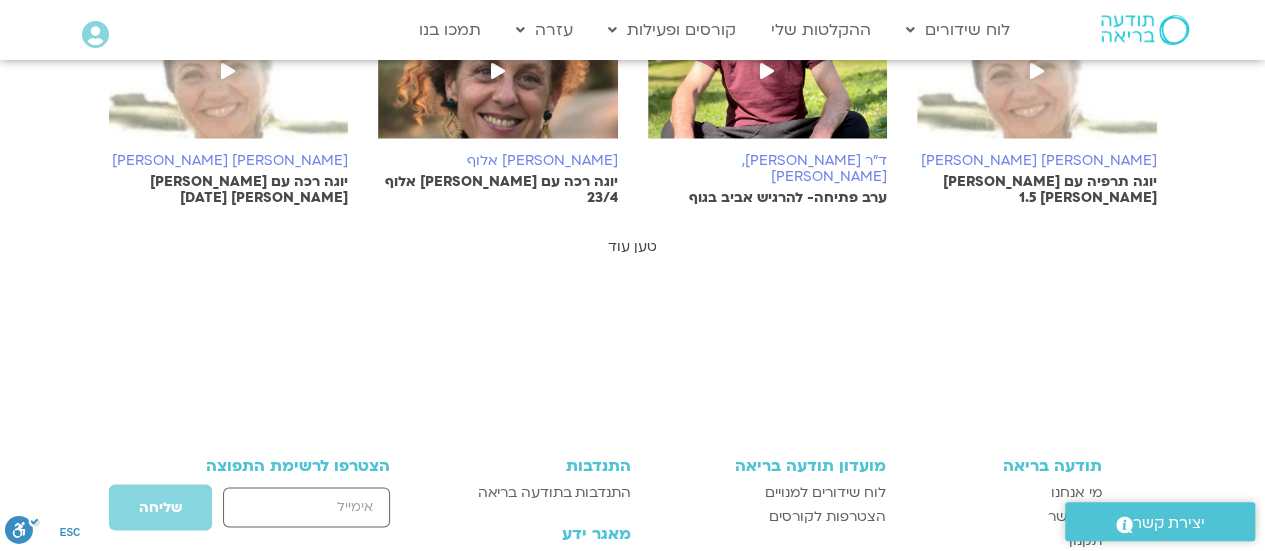 scroll, scrollTop: 1674, scrollLeft: 0, axis: vertical 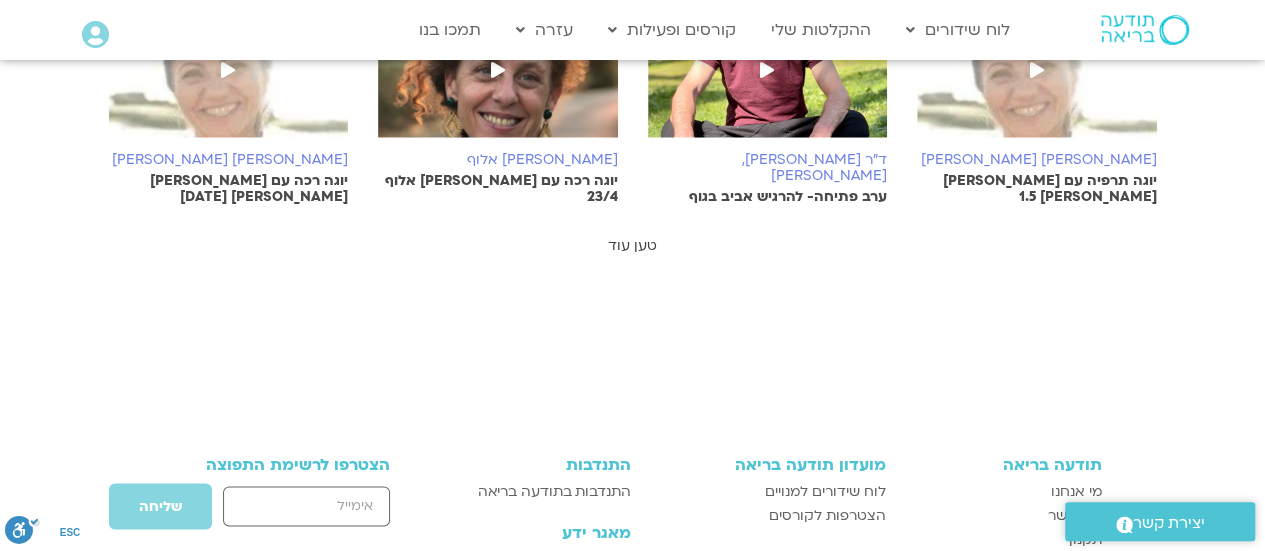 click on "טען עוד" at bounding box center (632, 244) 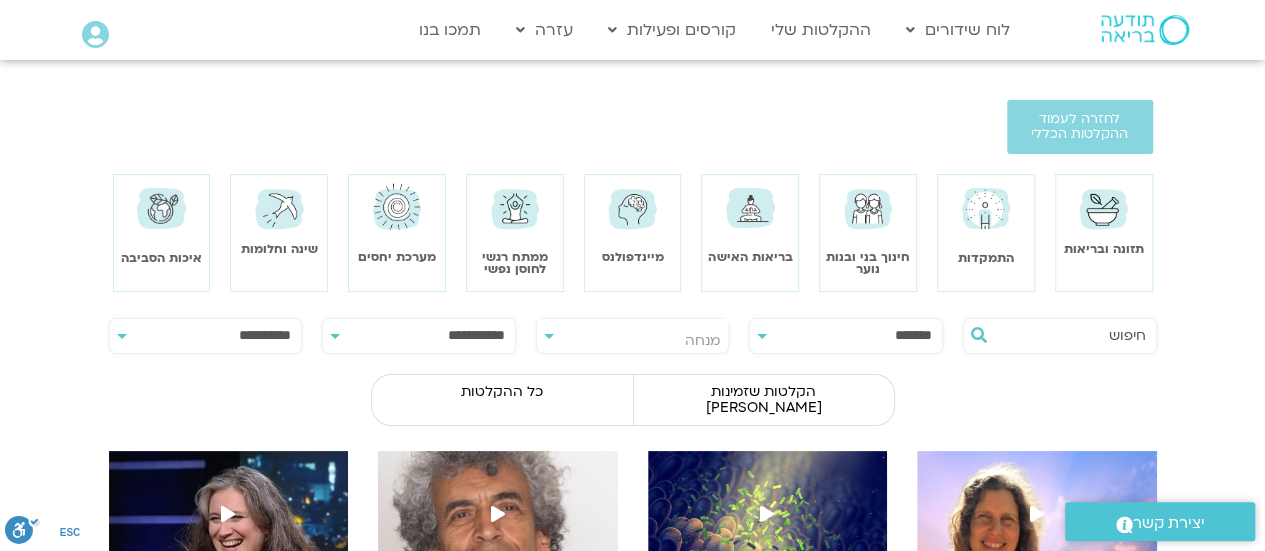 scroll, scrollTop: 1, scrollLeft: 0, axis: vertical 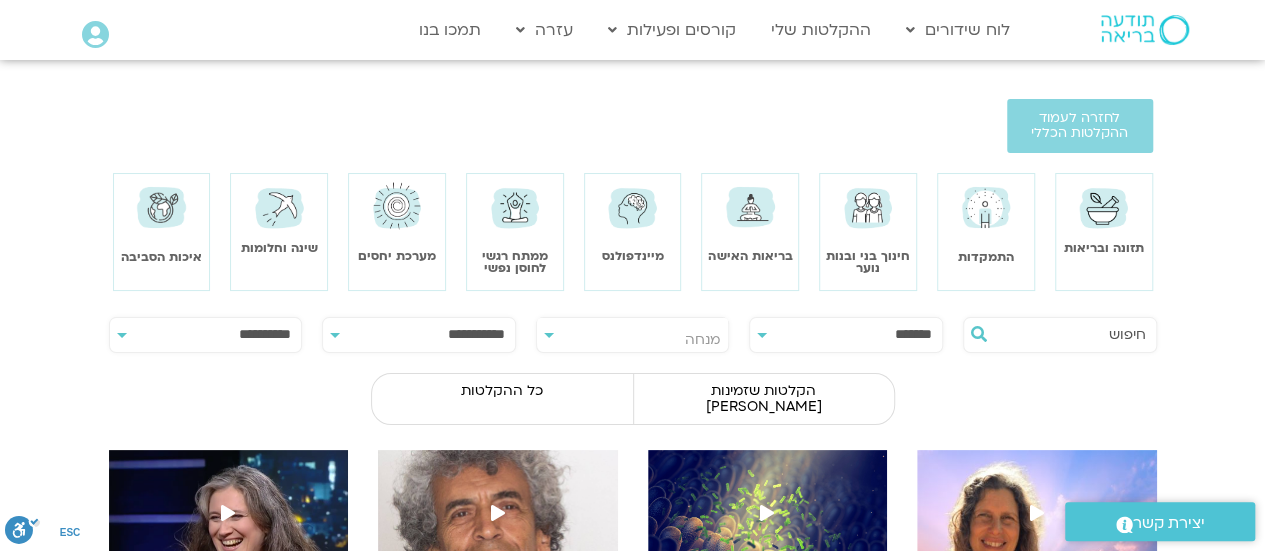 click at bounding box center [1103, 207] 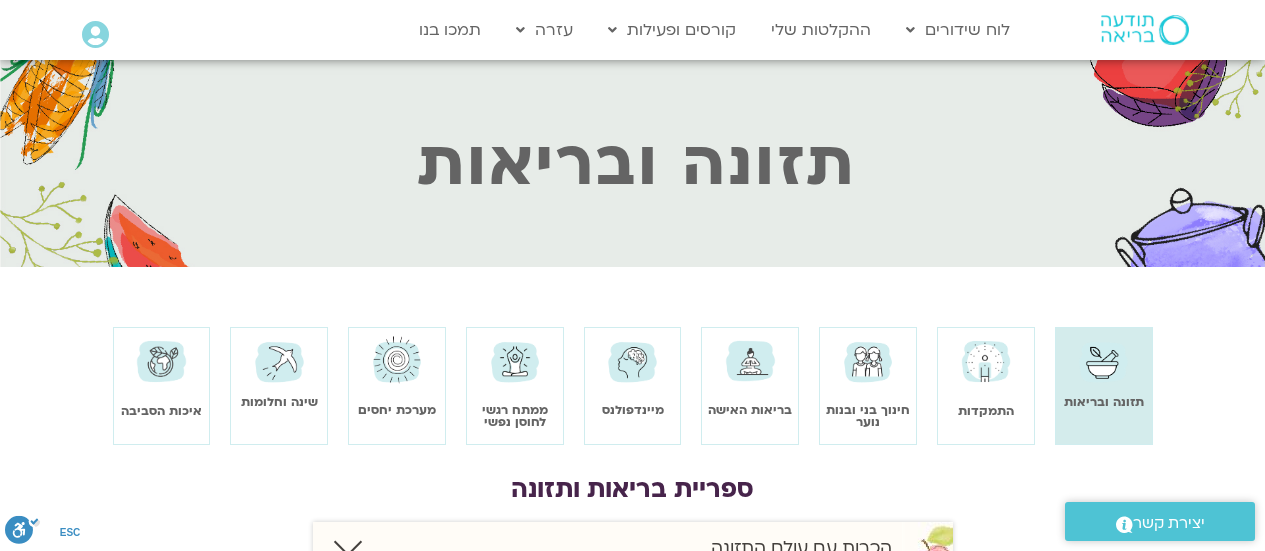 scroll, scrollTop: 0, scrollLeft: 0, axis: both 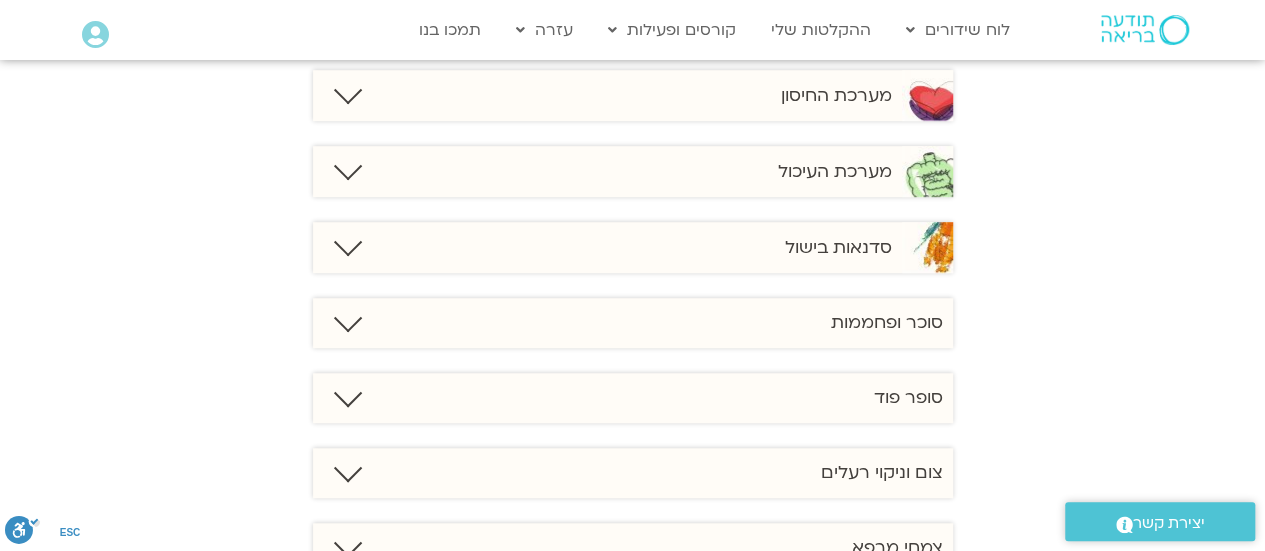 click at bounding box center (347, 242) 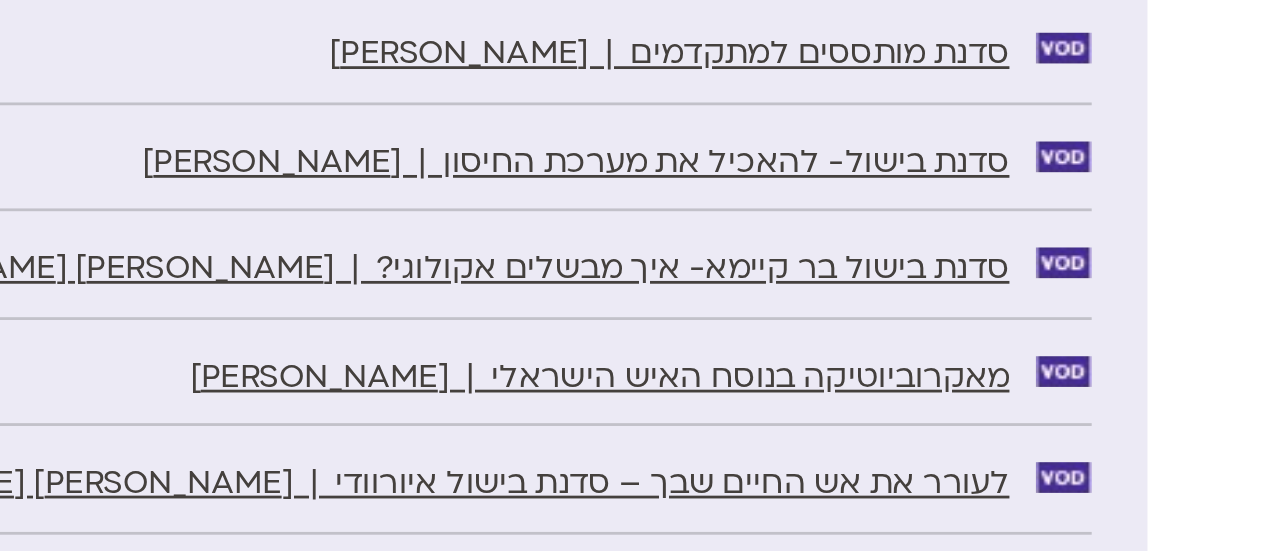 scroll, scrollTop: 576, scrollLeft: 0, axis: vertical 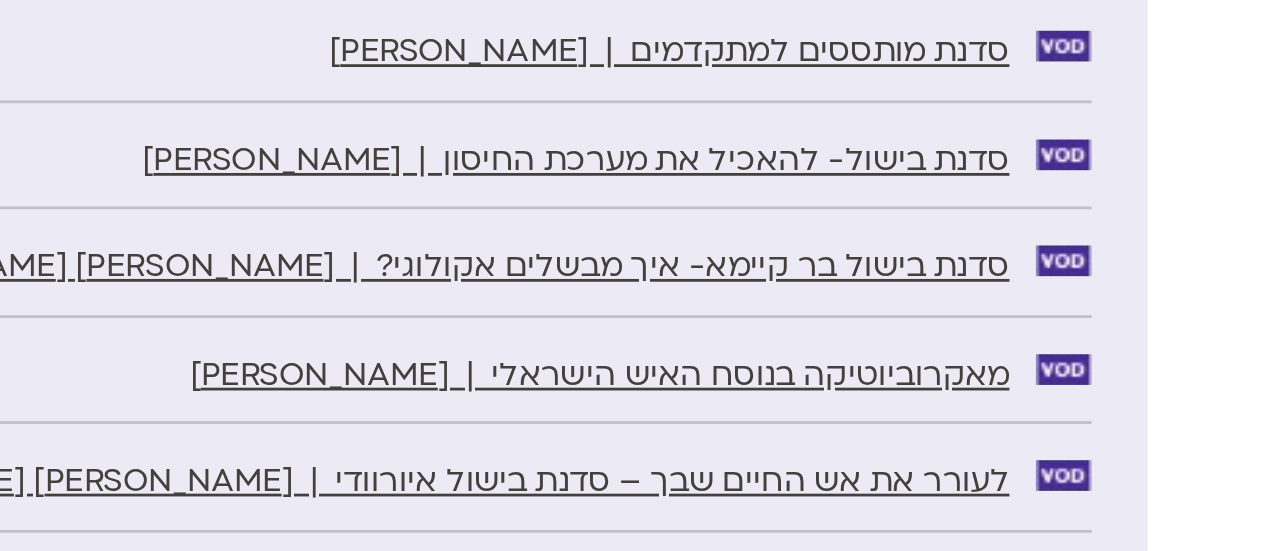 click on "סדנת מותססים למתקדמים  |  טל דדון" at bounding box center [782, 288] 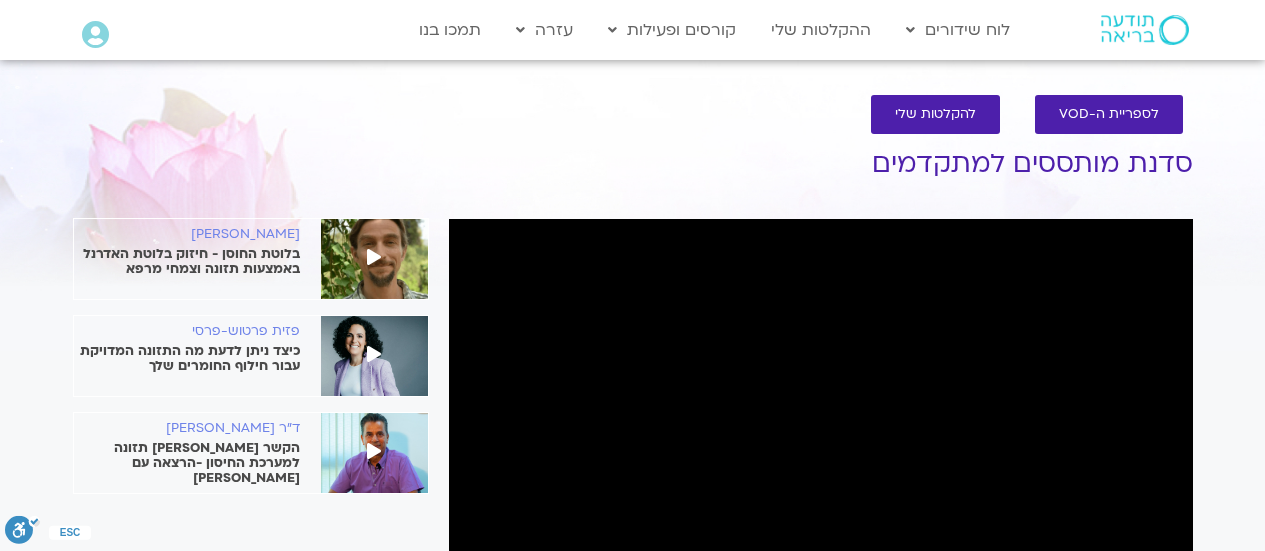 scroll, scrollTop: 0, scrollLeft: 0, axis: both 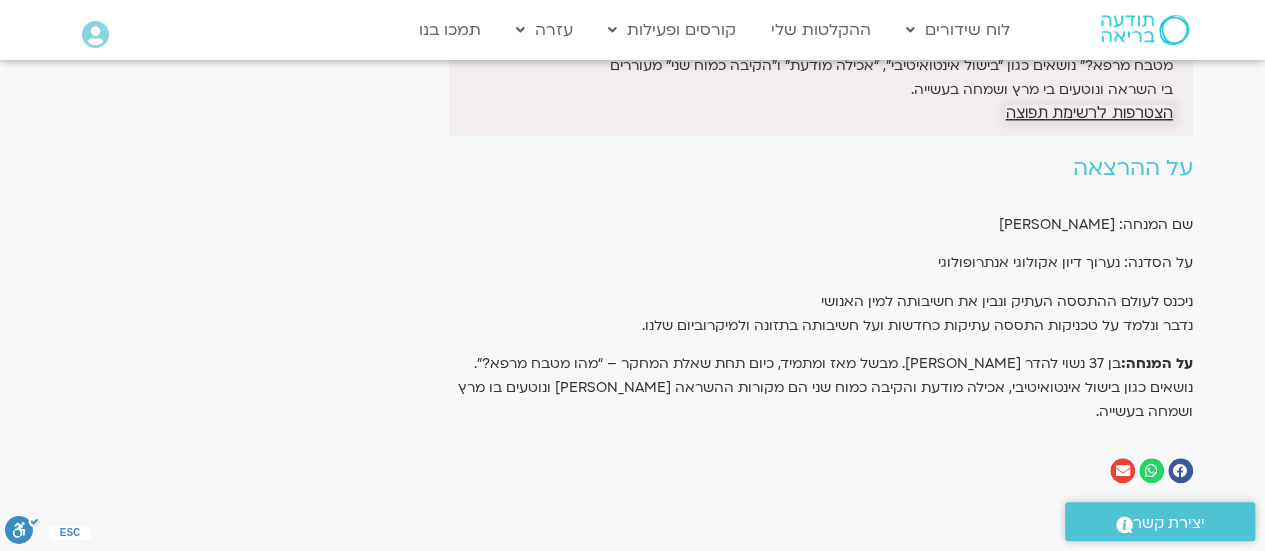 click on "הצטרפות לרשימת תפוצה" at bounding box center (1089, 113) 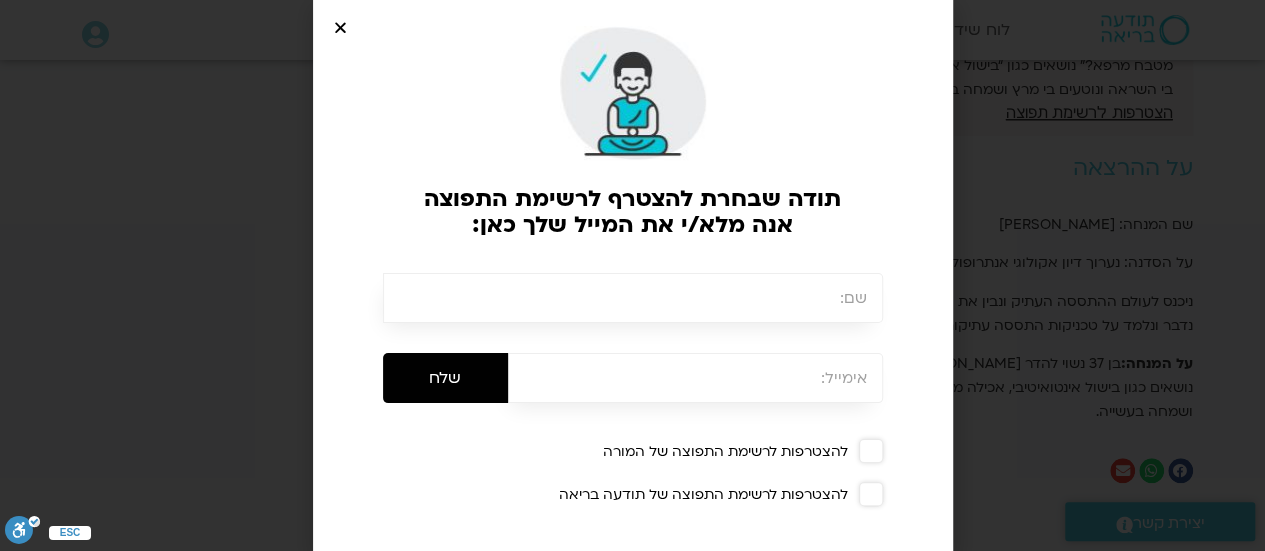 click at bounding box center (633, 298) 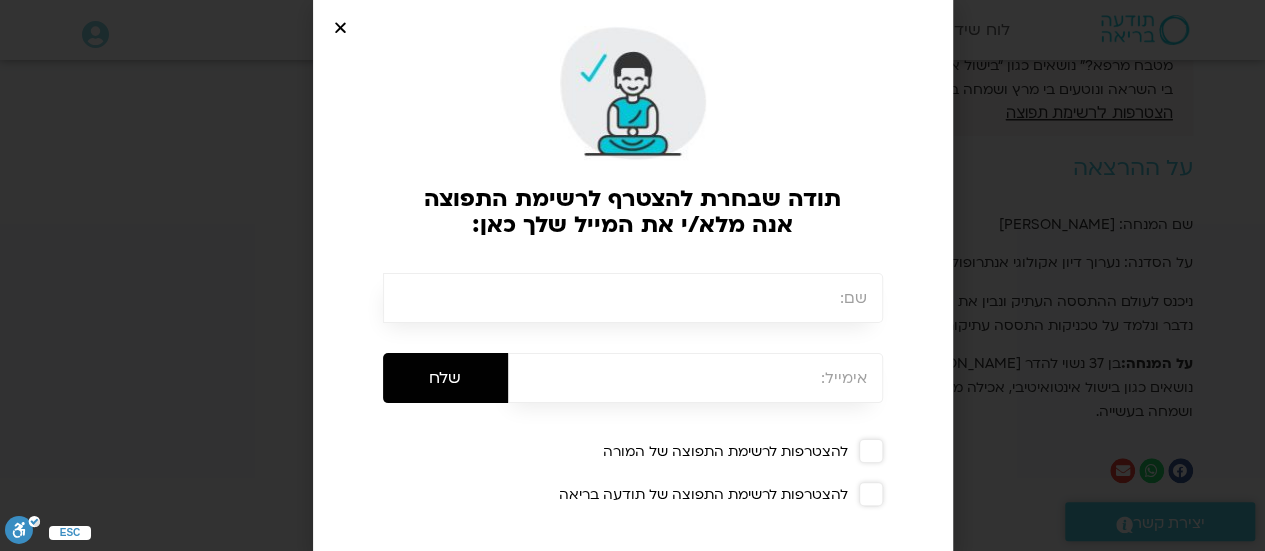 type on "[PERSON_NAME]" 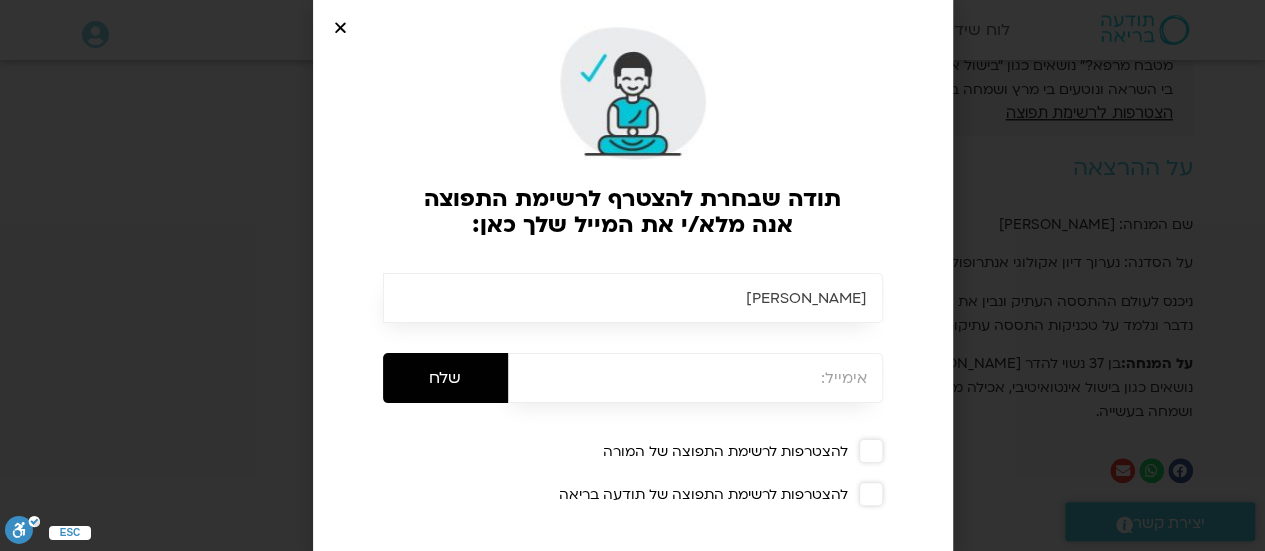 click at bounding box center (695, 378) 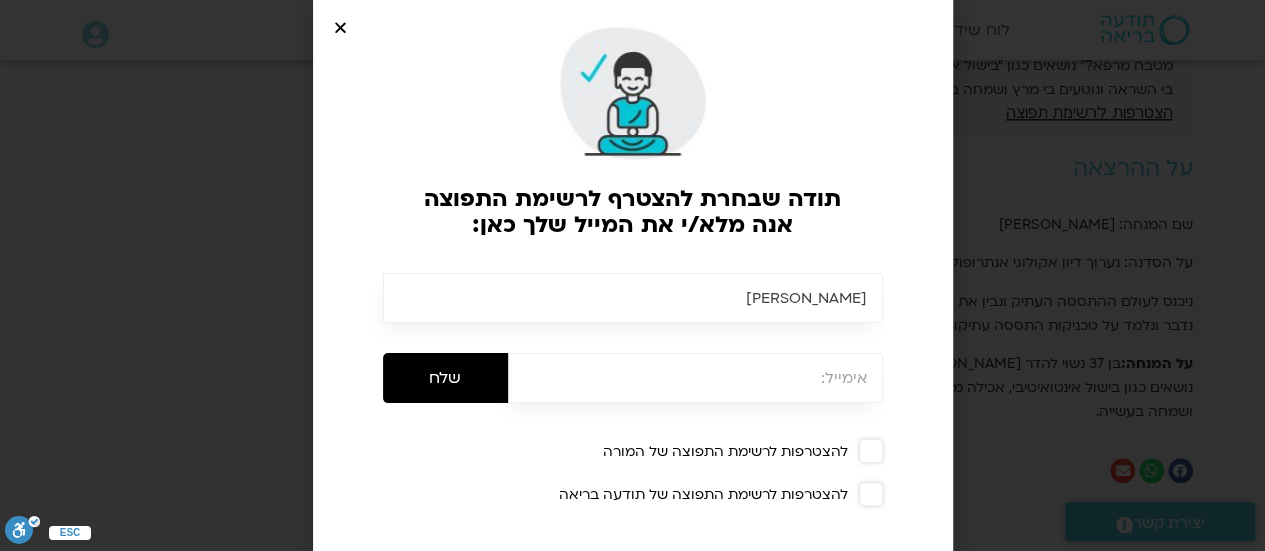 type on "[EMAIL_ADDRESS][DOMAIN_NAME]" 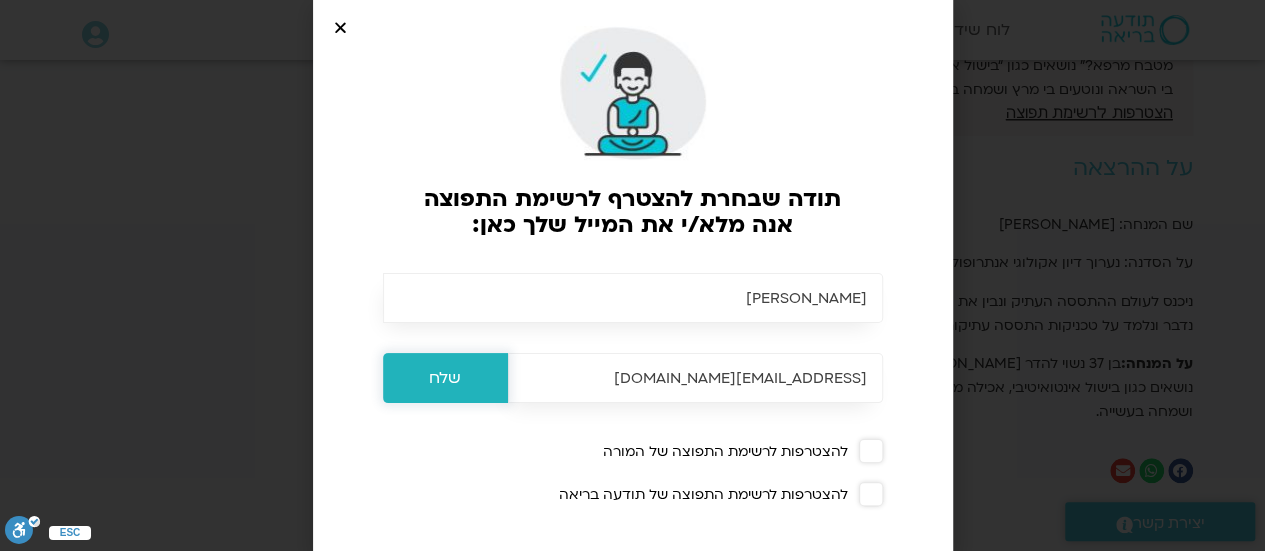 click on "שלח" at bounding box center [445, 378] 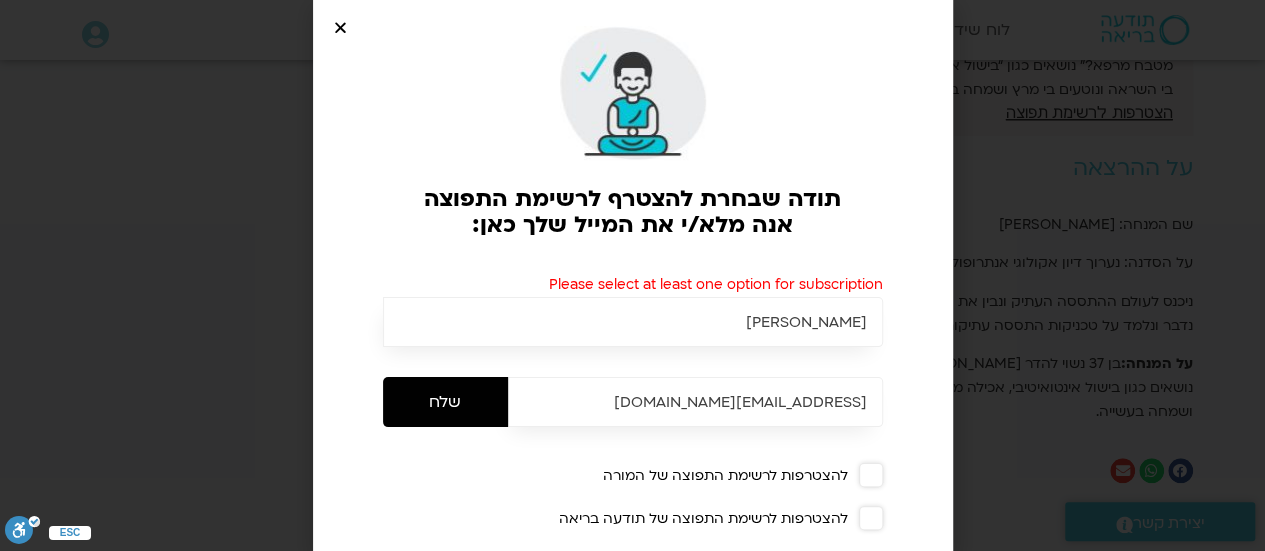 click at bounding box center [871, 475] 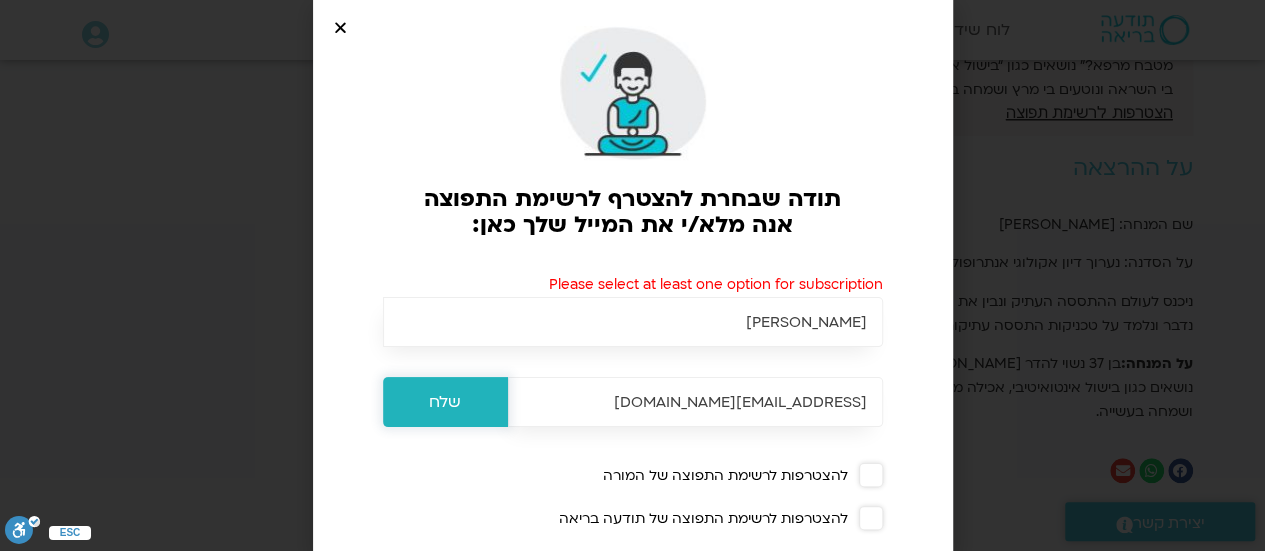 click on "שלח" at bounding box center [445, 402] 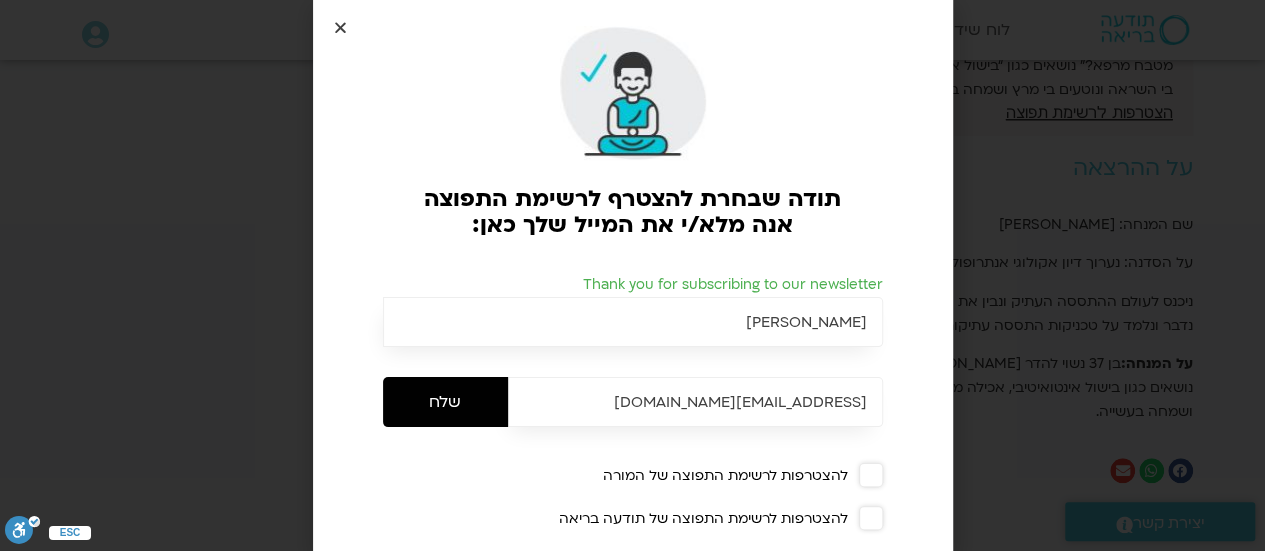 click at bounding box center [340, 27] 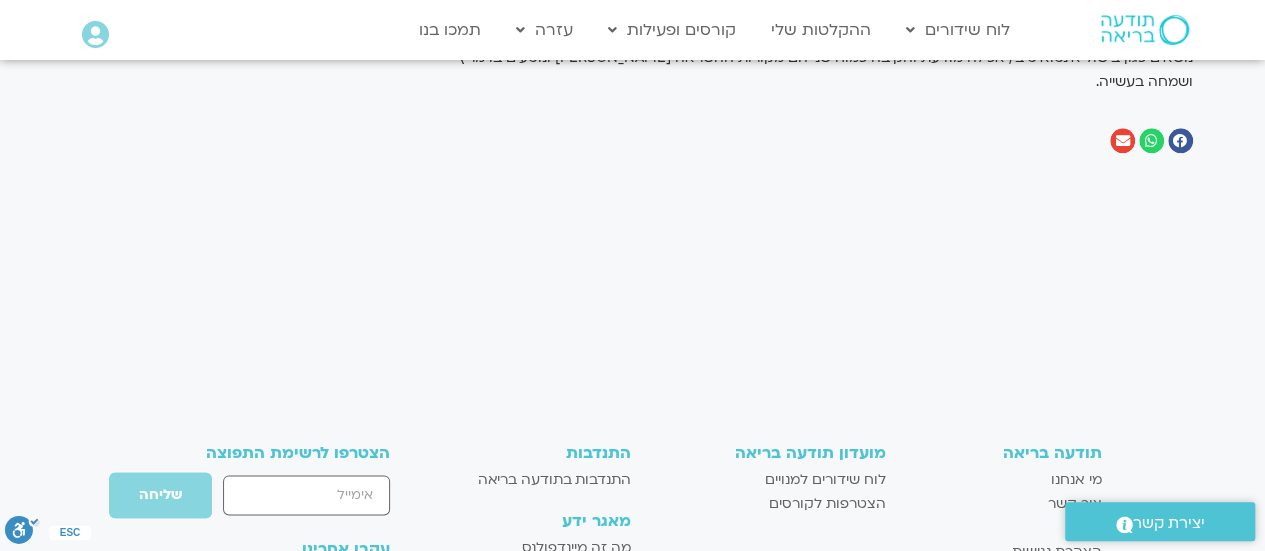 scroll, scrollTop: 1012, scrollLeft: 0, axis: vertical 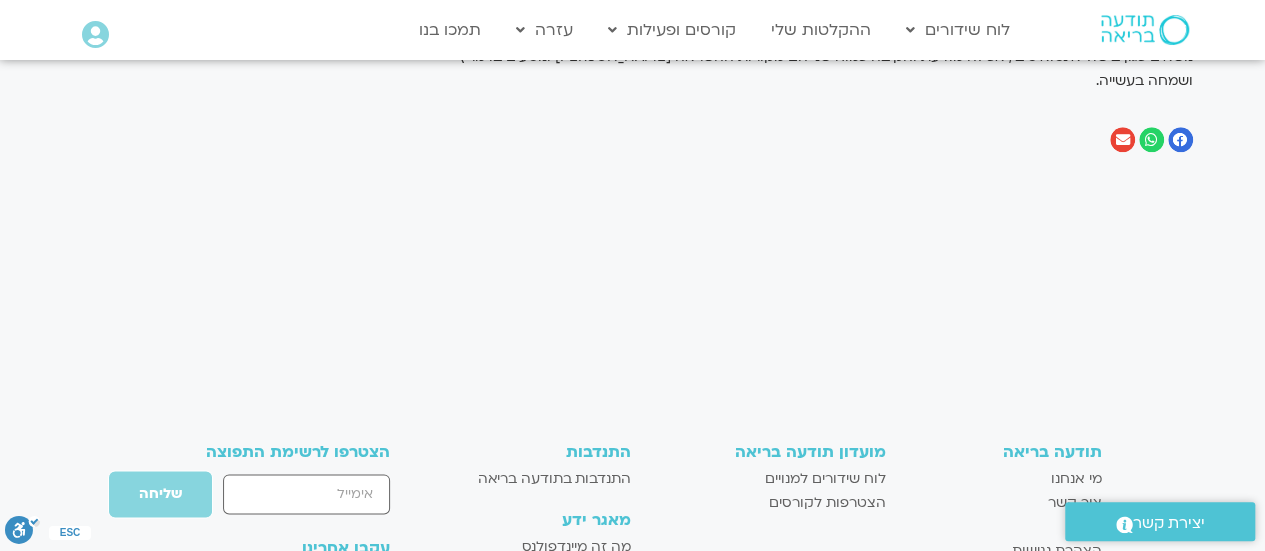 click at bounding box center (1180, 140) 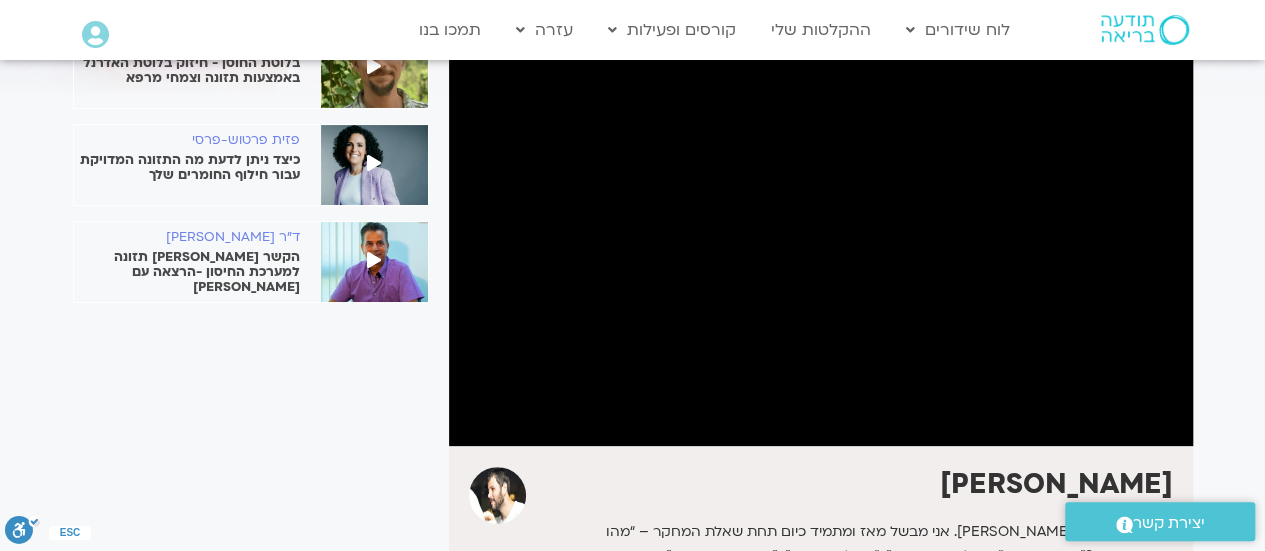 scroll, scrollTop: 190, scrollLeft: 0, axis: vertical 